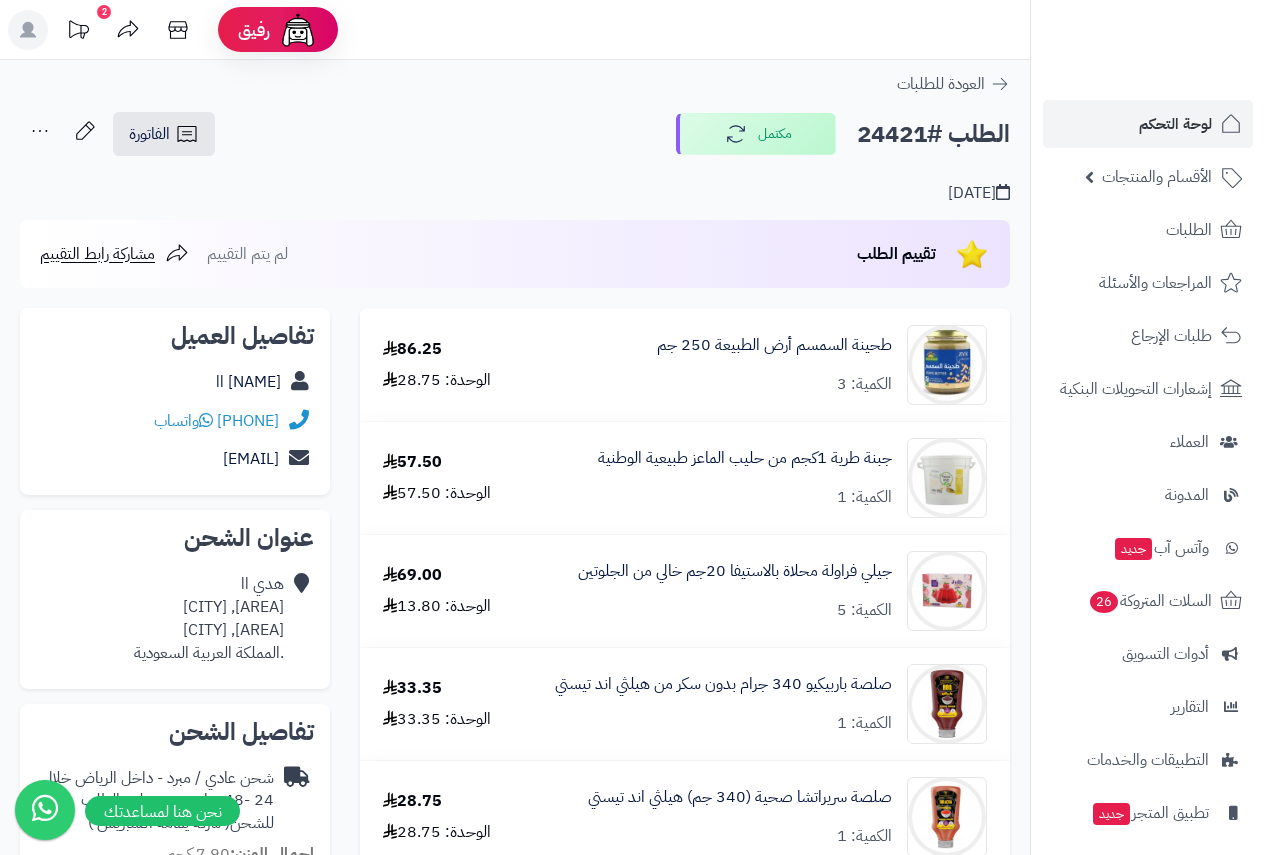 scroll, scrollTop: 0, scrollLeft: 0, axis: both 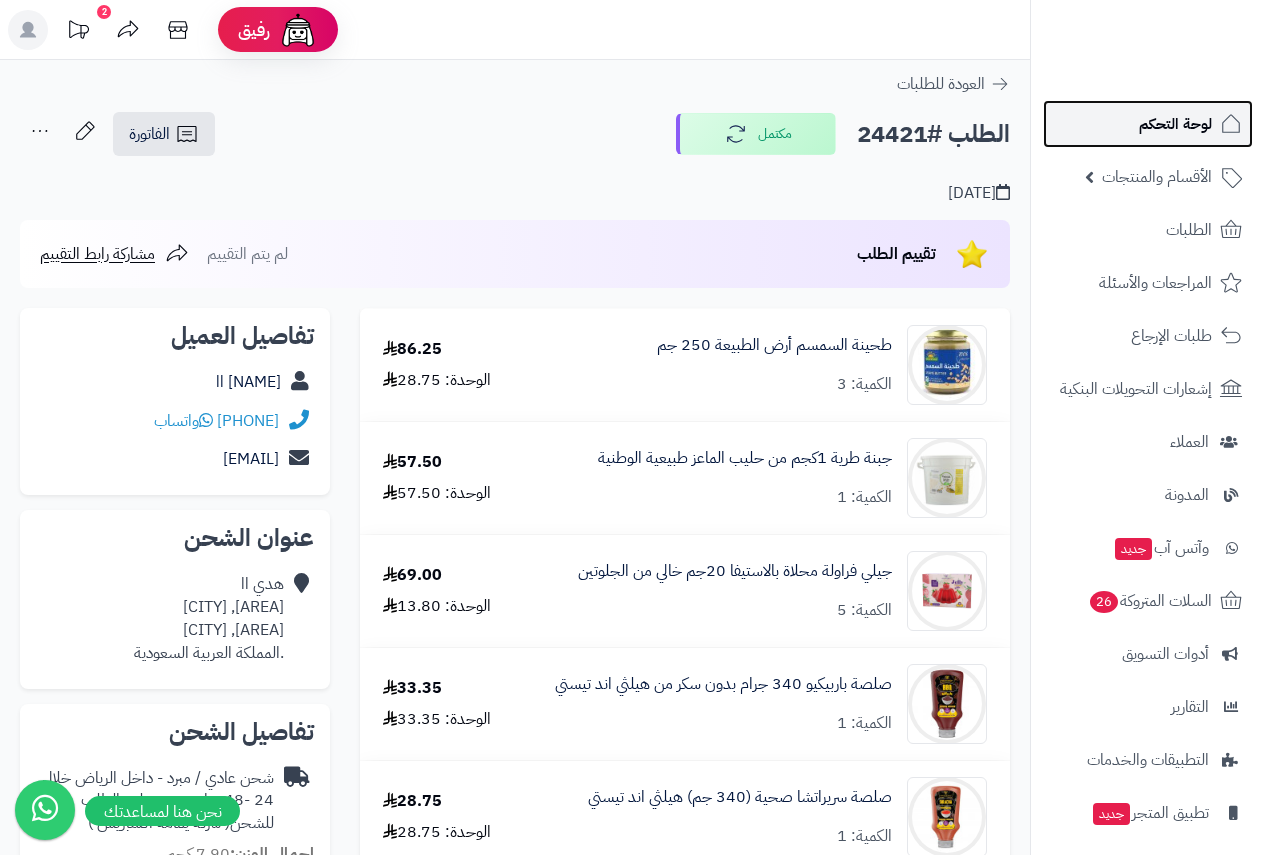 click on "لوحة التحكم" at bounding box center [1175, 124] 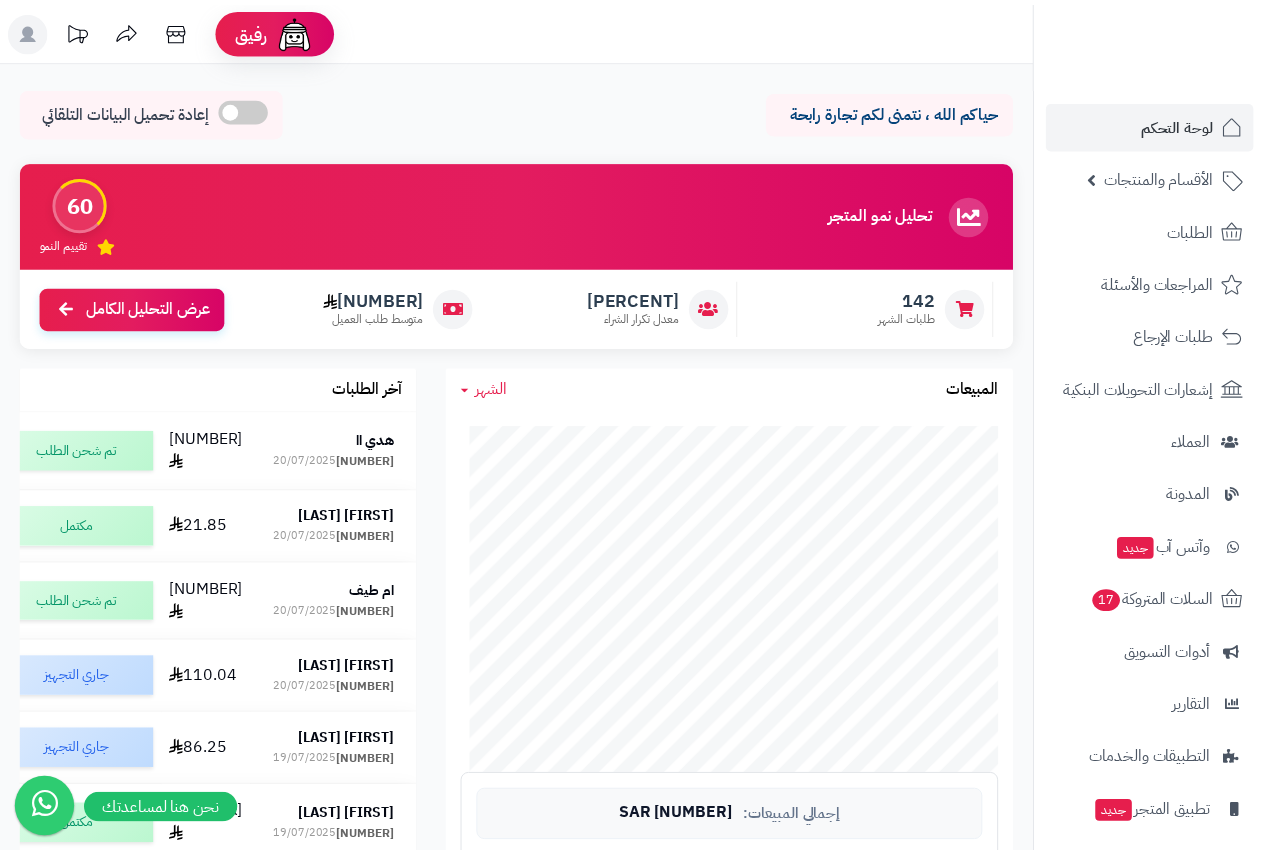 scroll, scrollTop: 0, scrollLeft: 0, axis: both 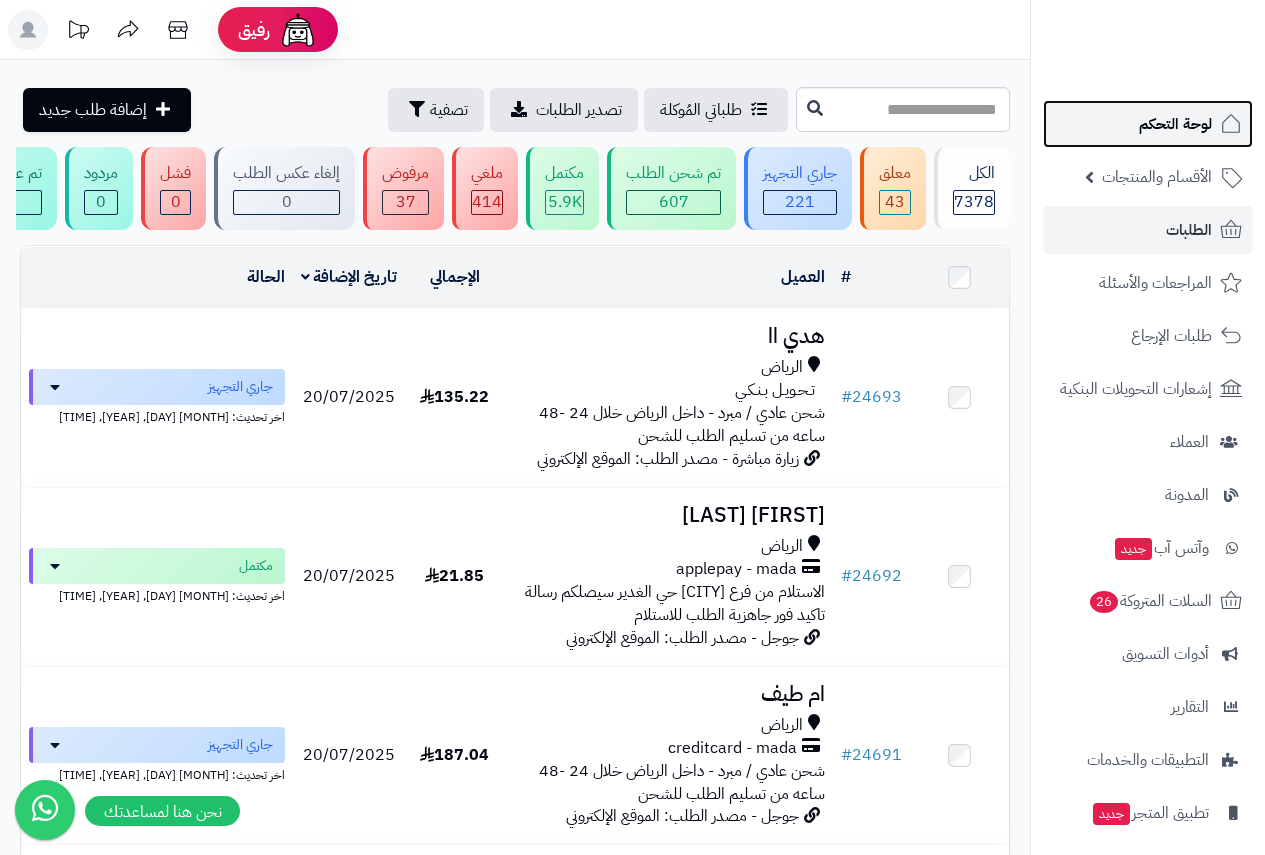 click on "لوحة التحكم" at bounding box center (1175, 124) 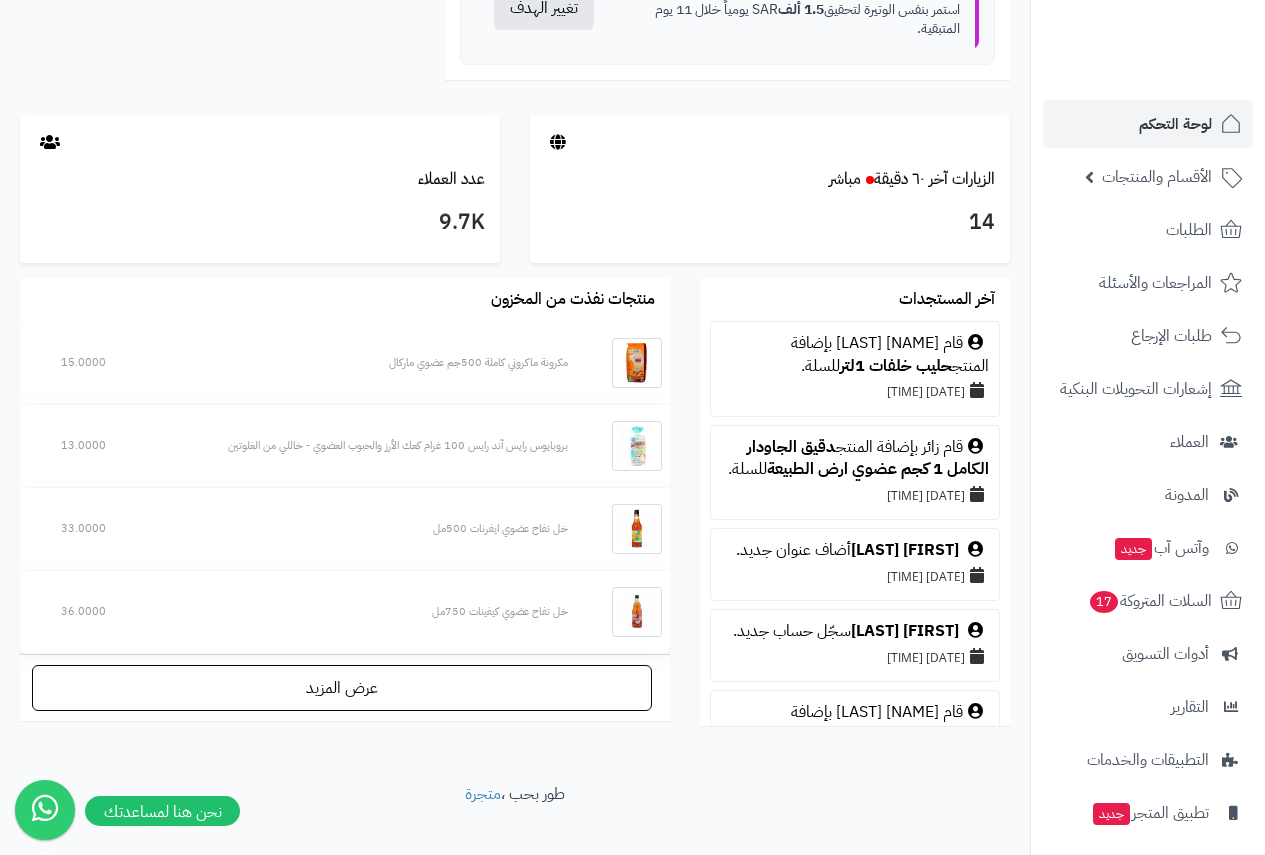 scroll, scrollTop: 1128, scrollLeft: 0, axis: vertical 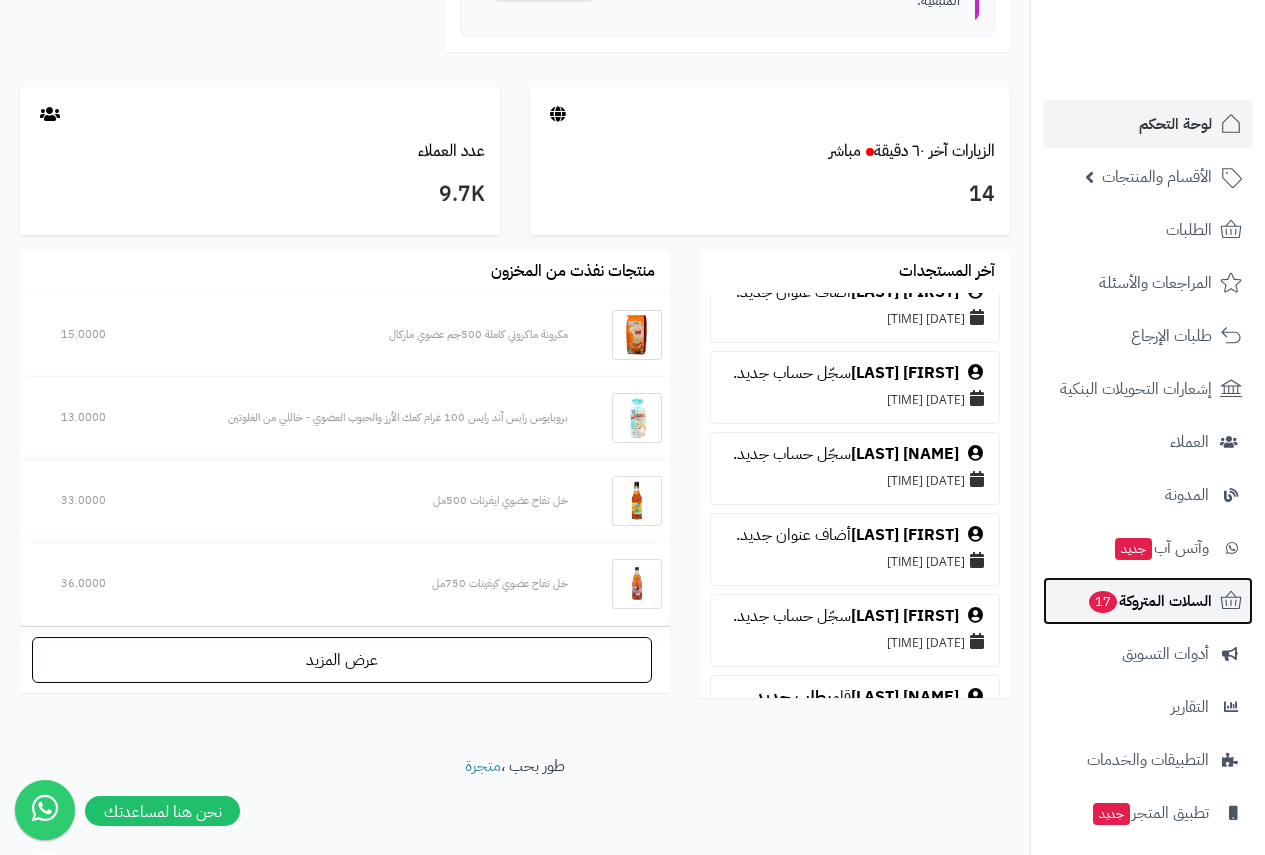 click on "17" at bounding box center (1103, 602) 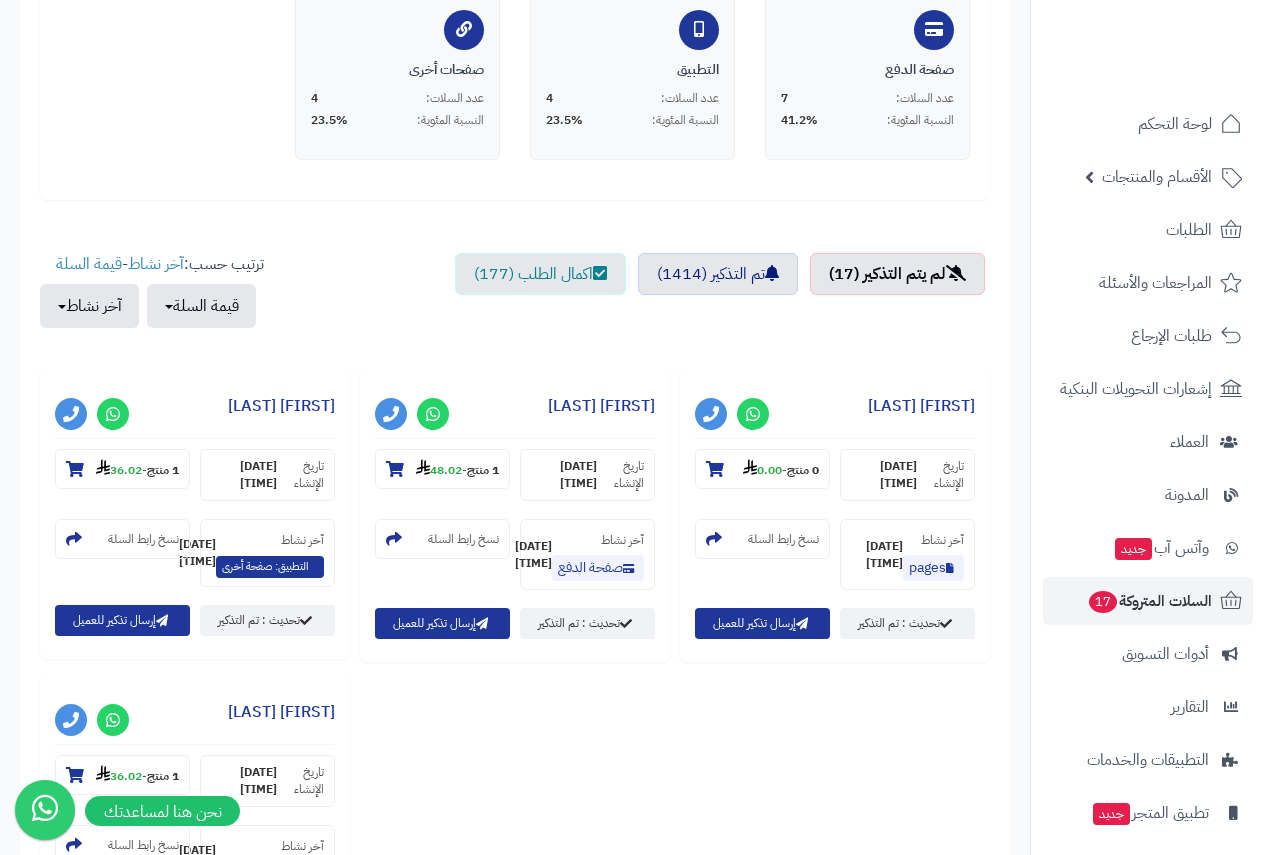 scroll, scrollTop: 500, scrollLeft: 0, axis: vertical 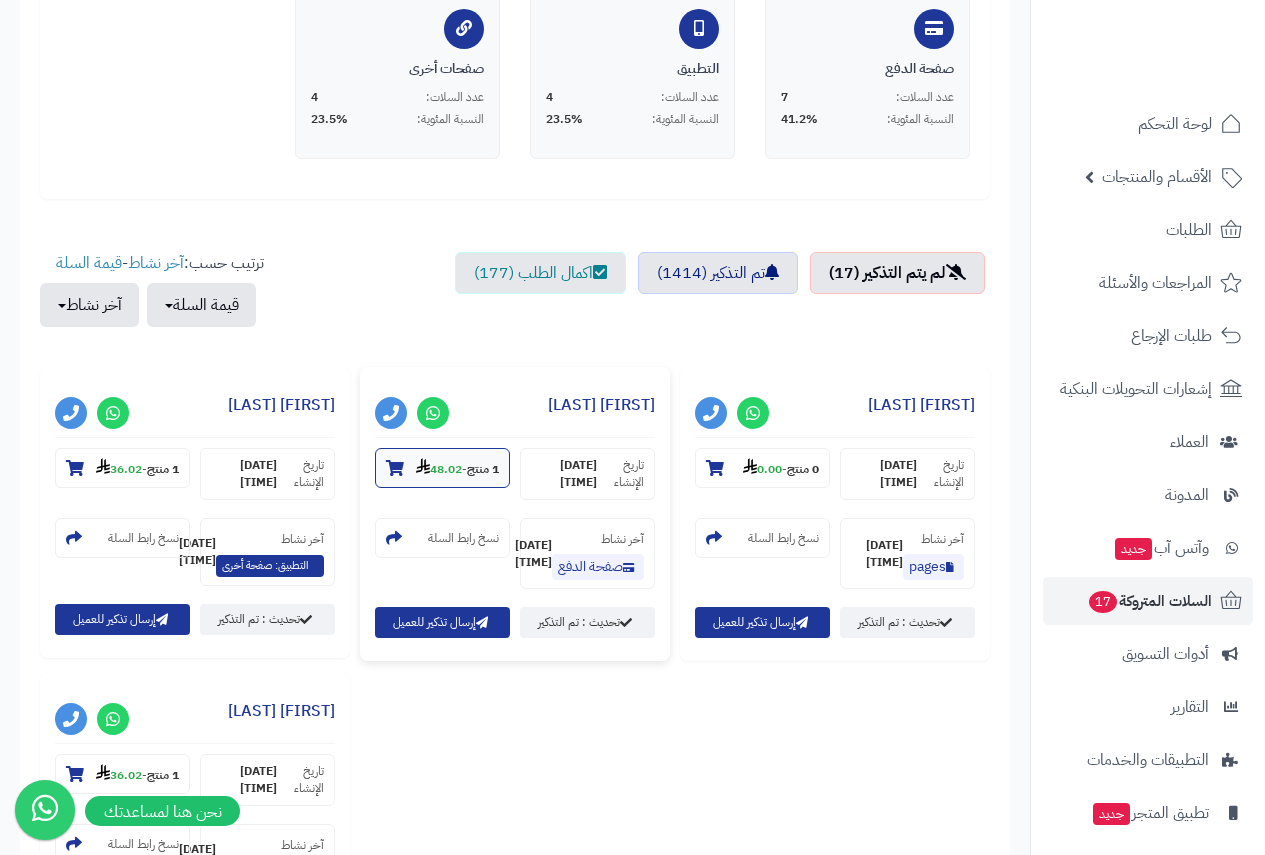 click at bounding box center [395, 468] 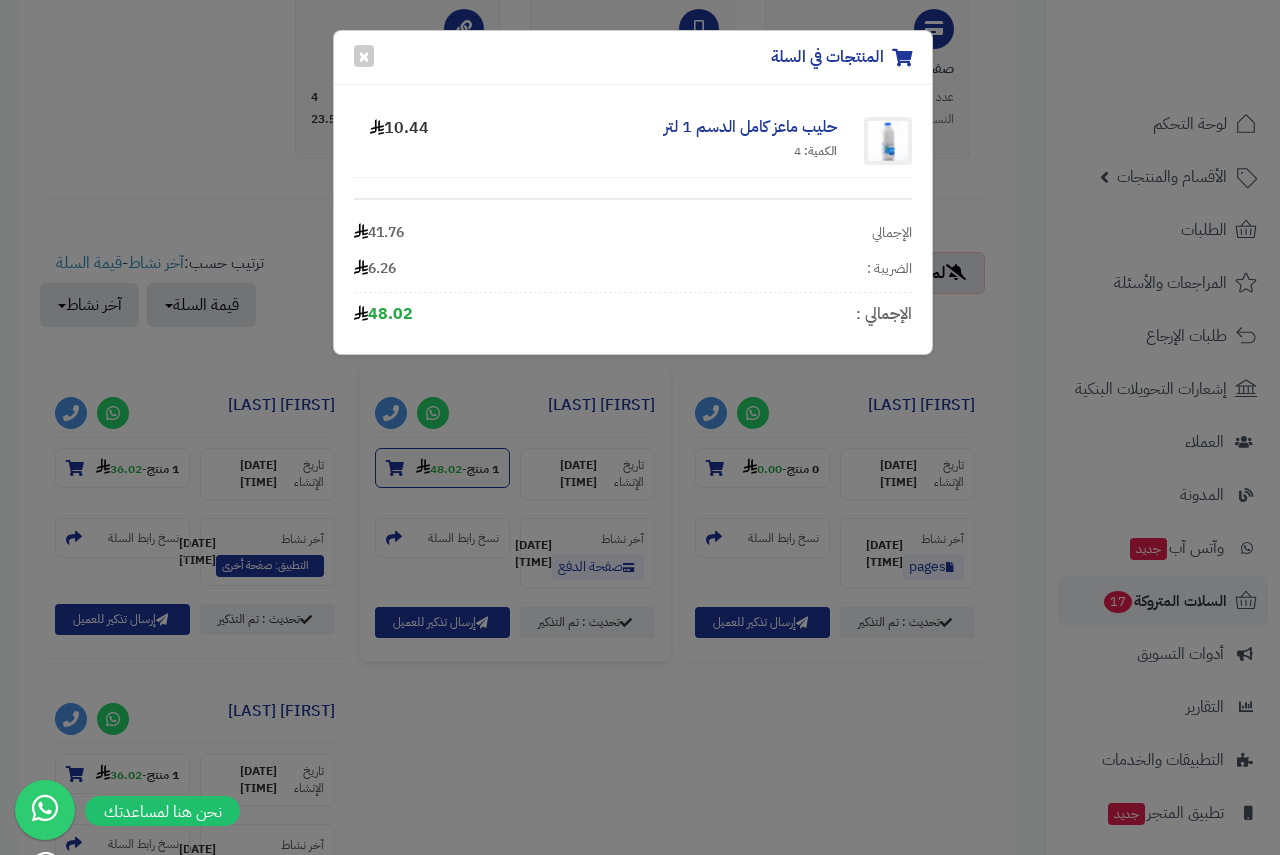 click on "المنتجات في السلة
×
حليب ماعز  كامل الدسم 1 لتر
الكمية:
4
10.44  الإجمالي 41.76  الضريبة : 6.26  الإجمالي : 48.02" at bounding box center (640, 427) 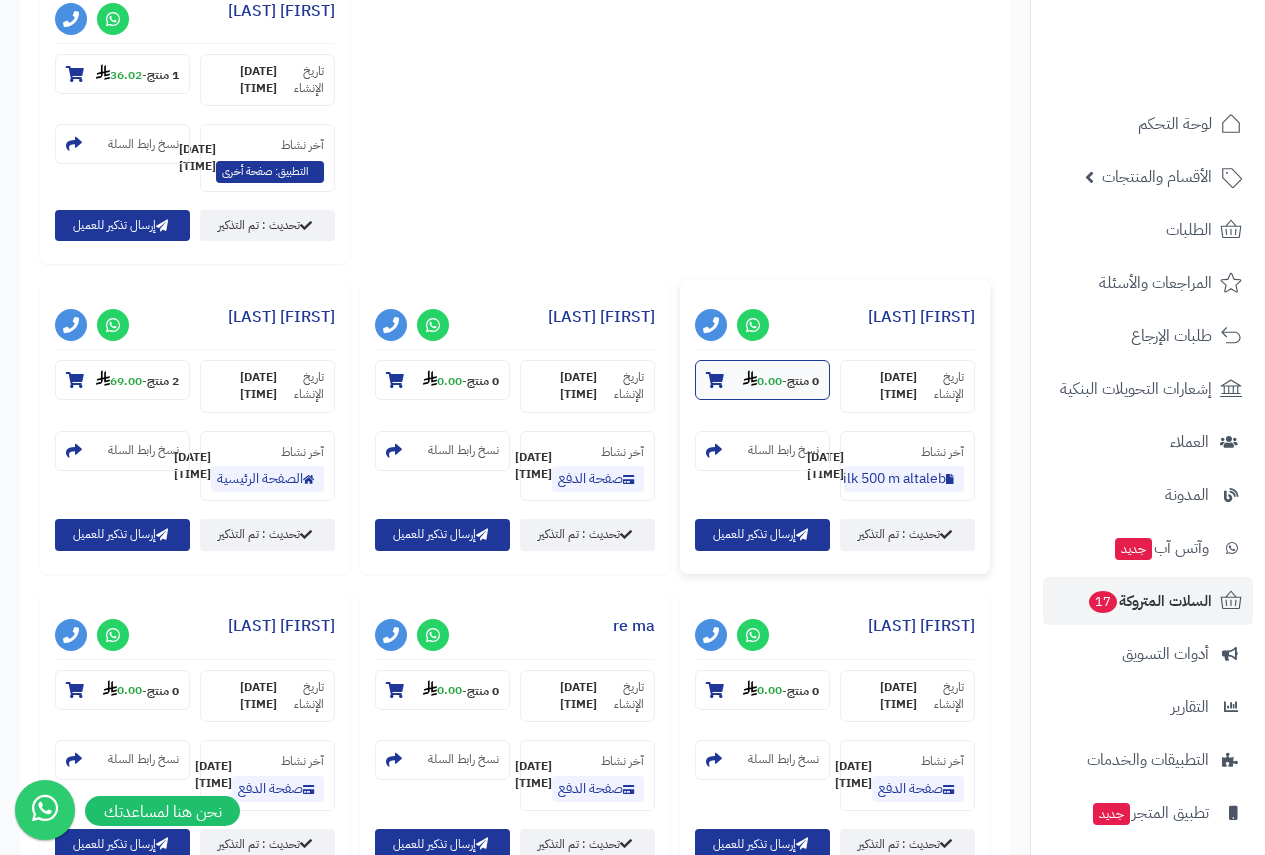 scroll, scrollTop: 1400, scrollLeft: 0, axis: vertical 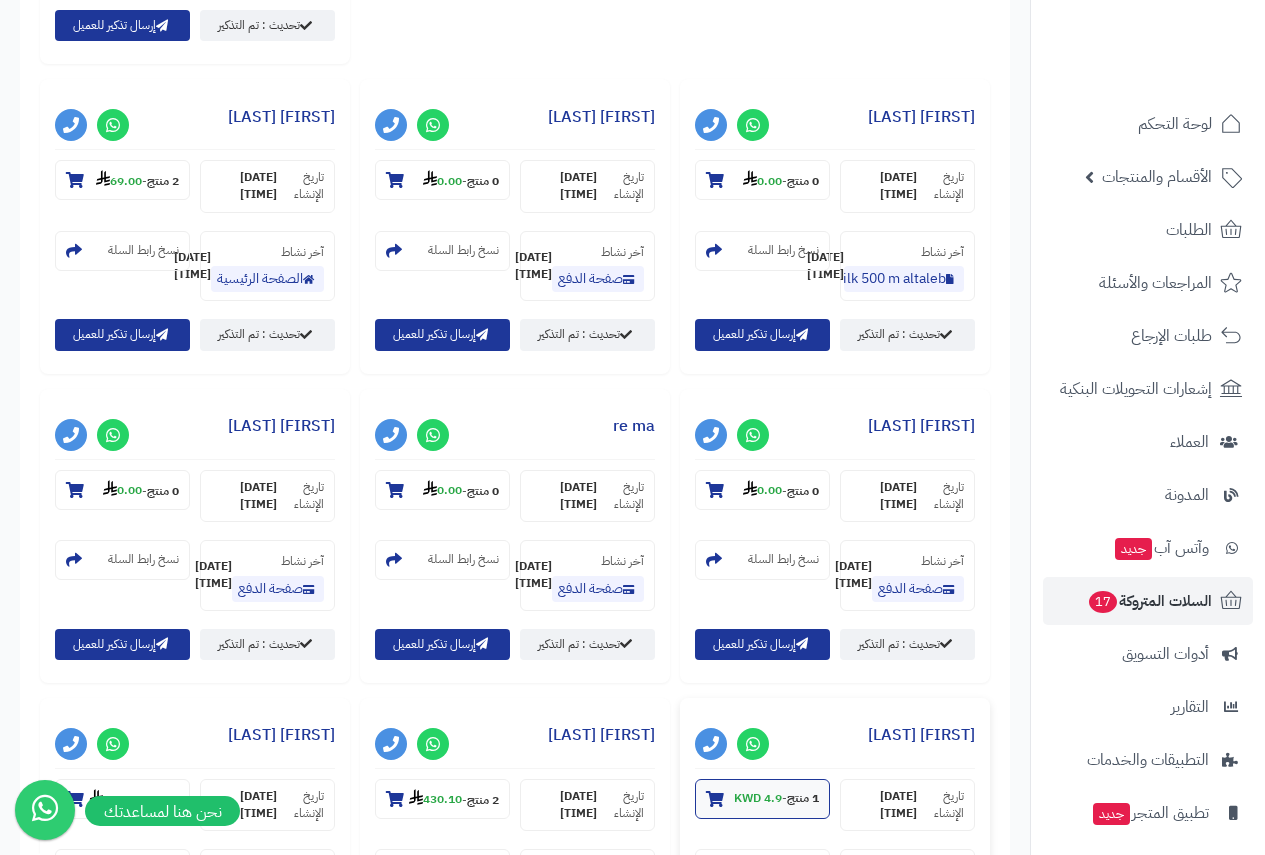 click at bounding box center (715, 799) 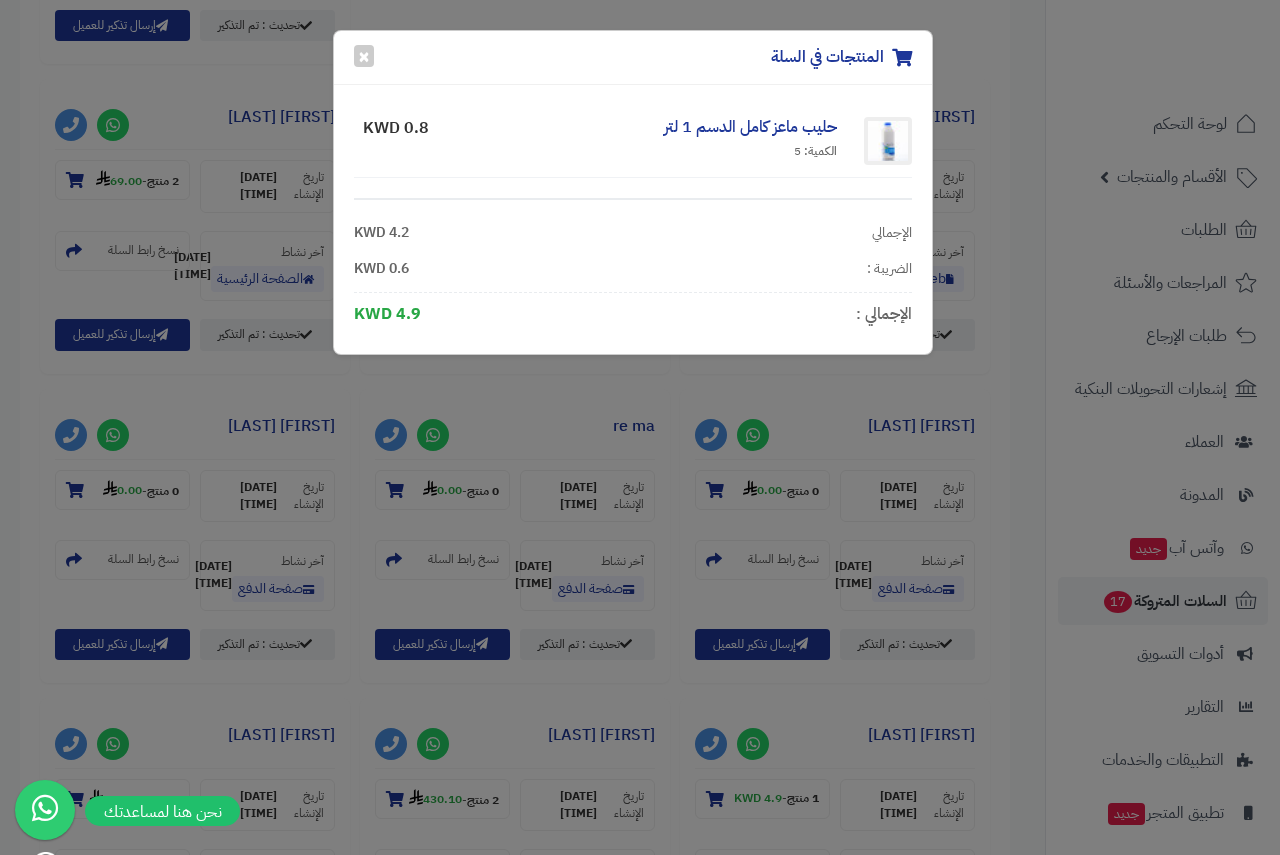 click on "المنتجات في السلة
×
حليب ماعز  كامل الدسم 1 لتر
الكمية:
5
0.8 KWD الإجمالي 4.2 KWD الضريبة : 0.6 KWD الإجمالي : 4.9 KWD" at bounding box center [640, 427] 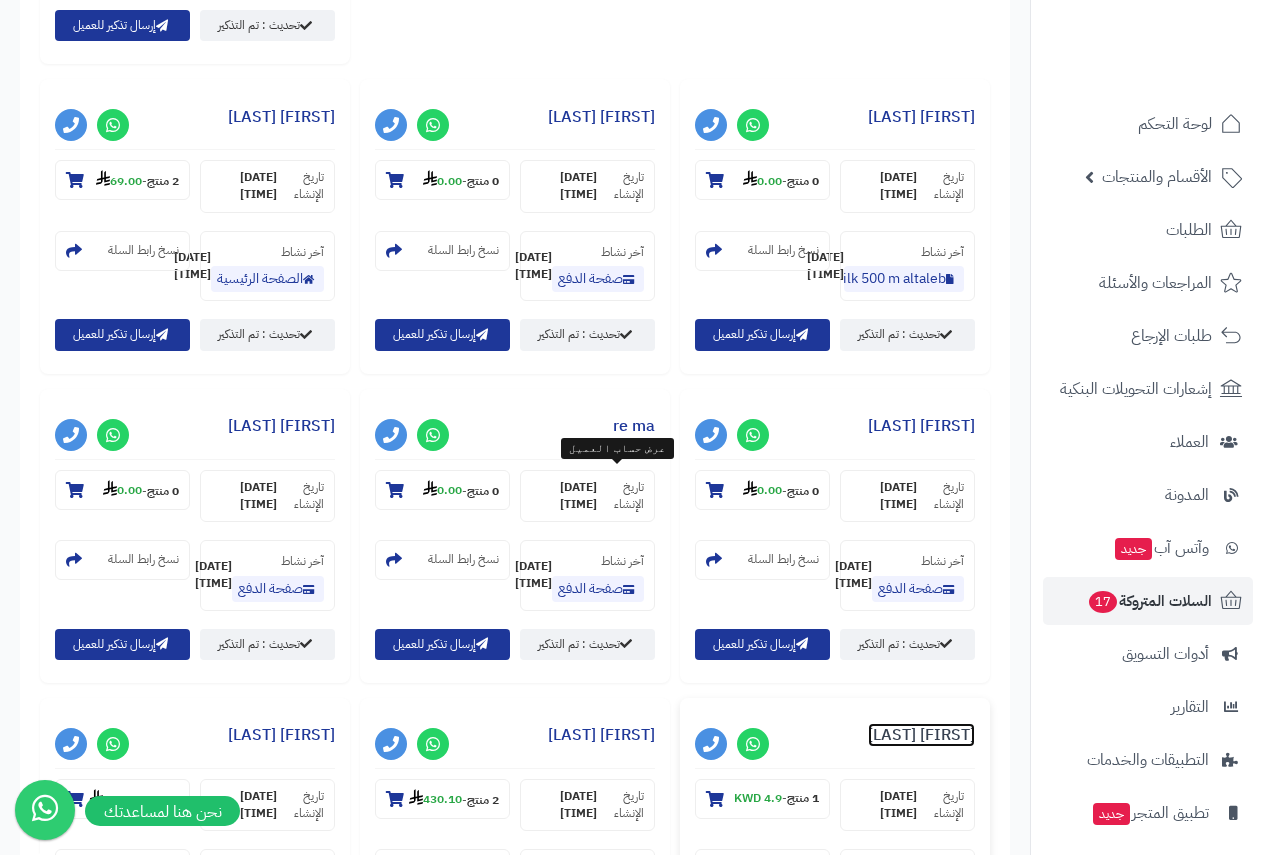 click on "زينب شرقاوى" at bounding box center (921, 735) 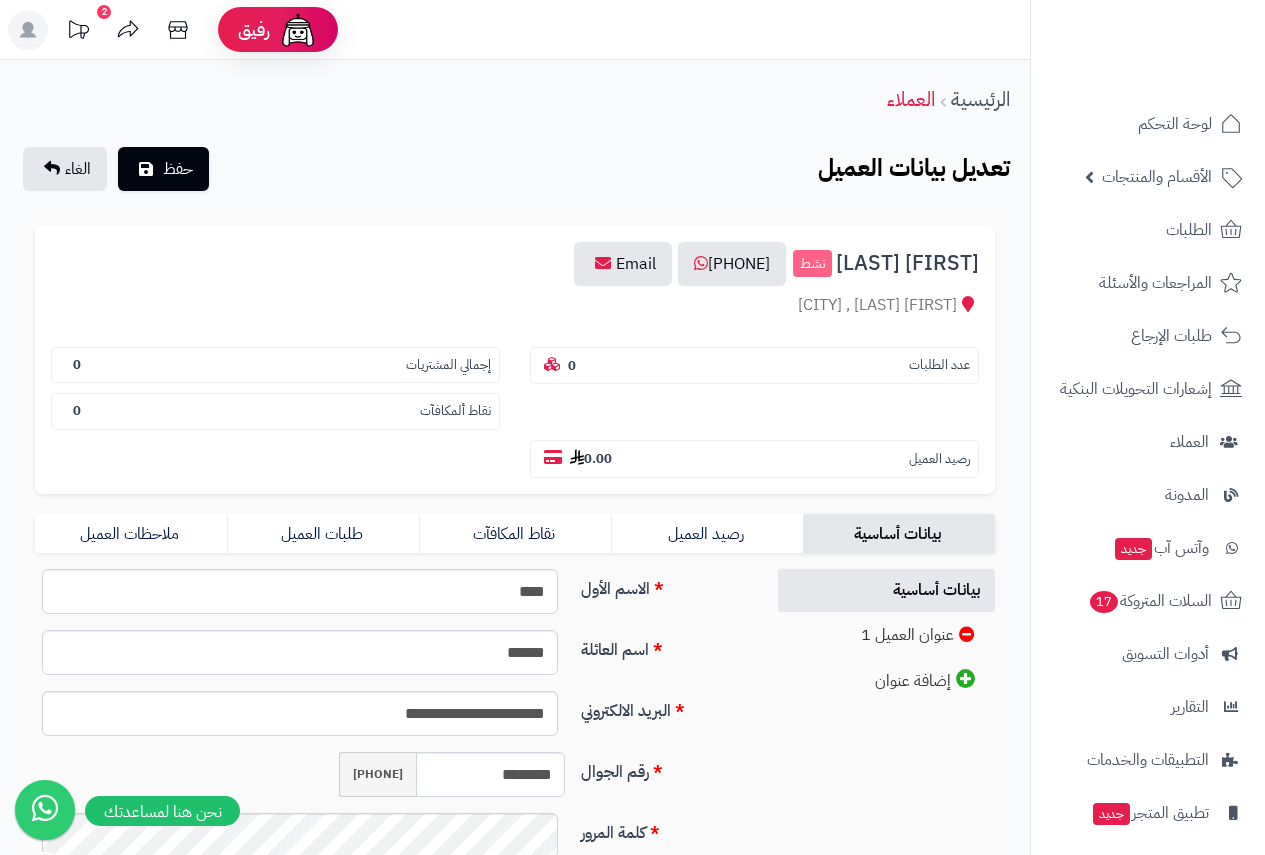 scroll, scrollTop: 100, scrollLeft: 0, axis: vertical 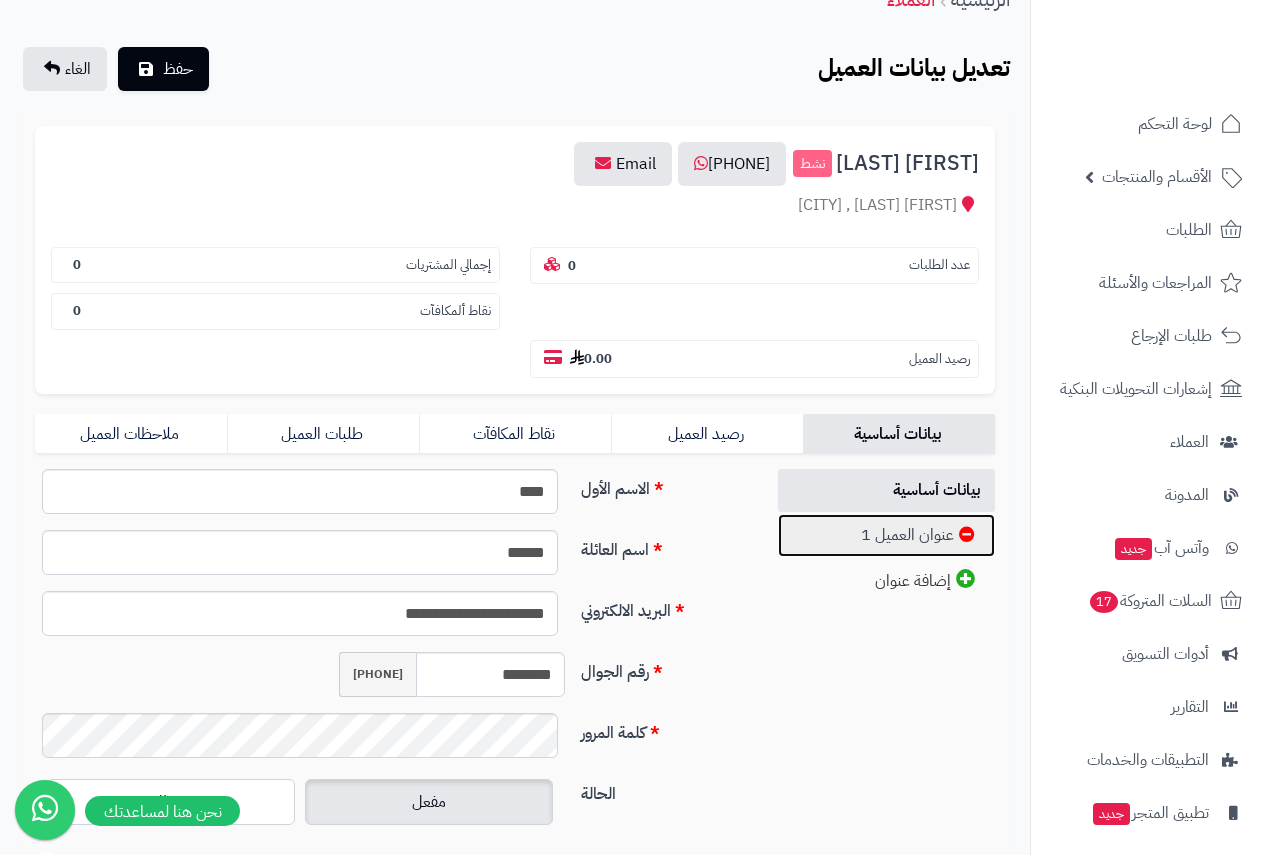 click on "عنوان العميل 1" at bounding box center (887, 535) 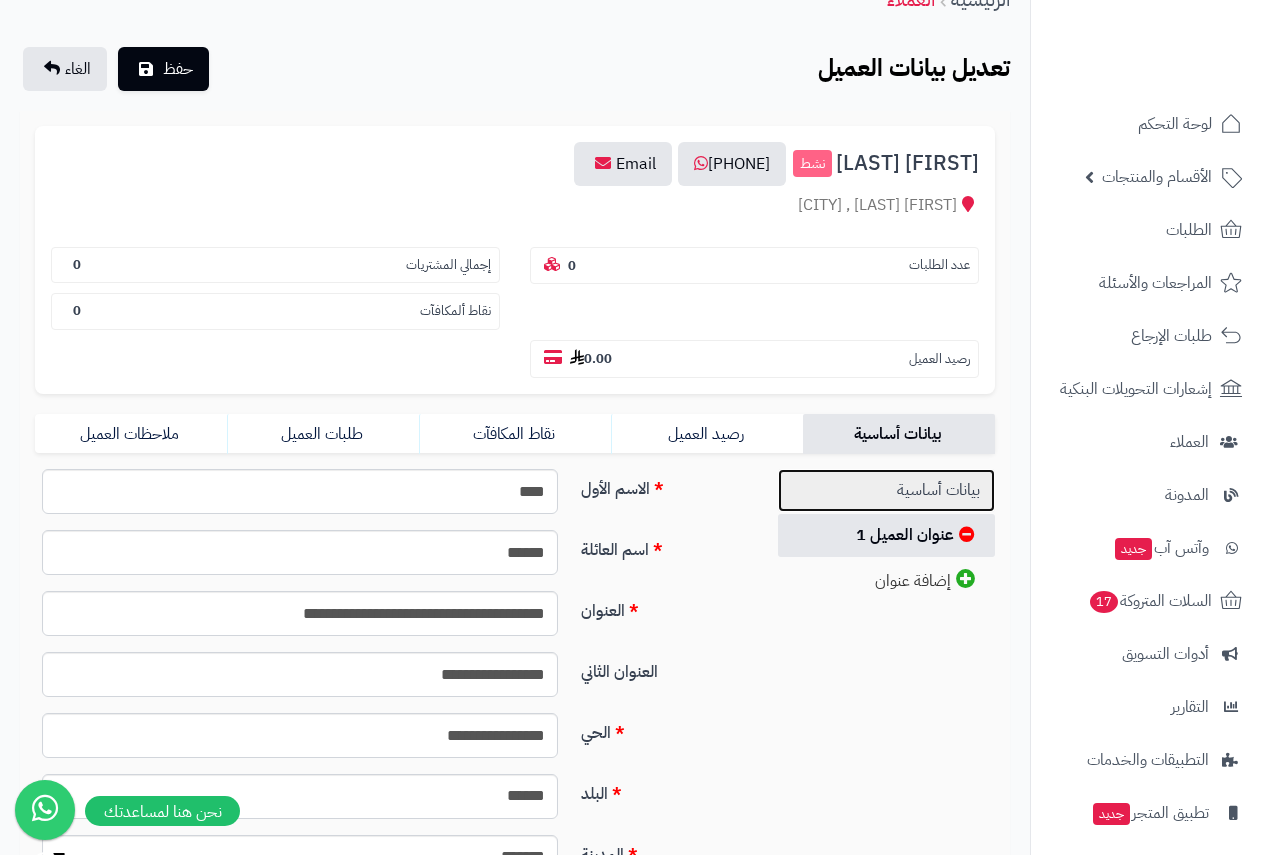 click on "بيانات أساسية" at bounding box center [887, 490] 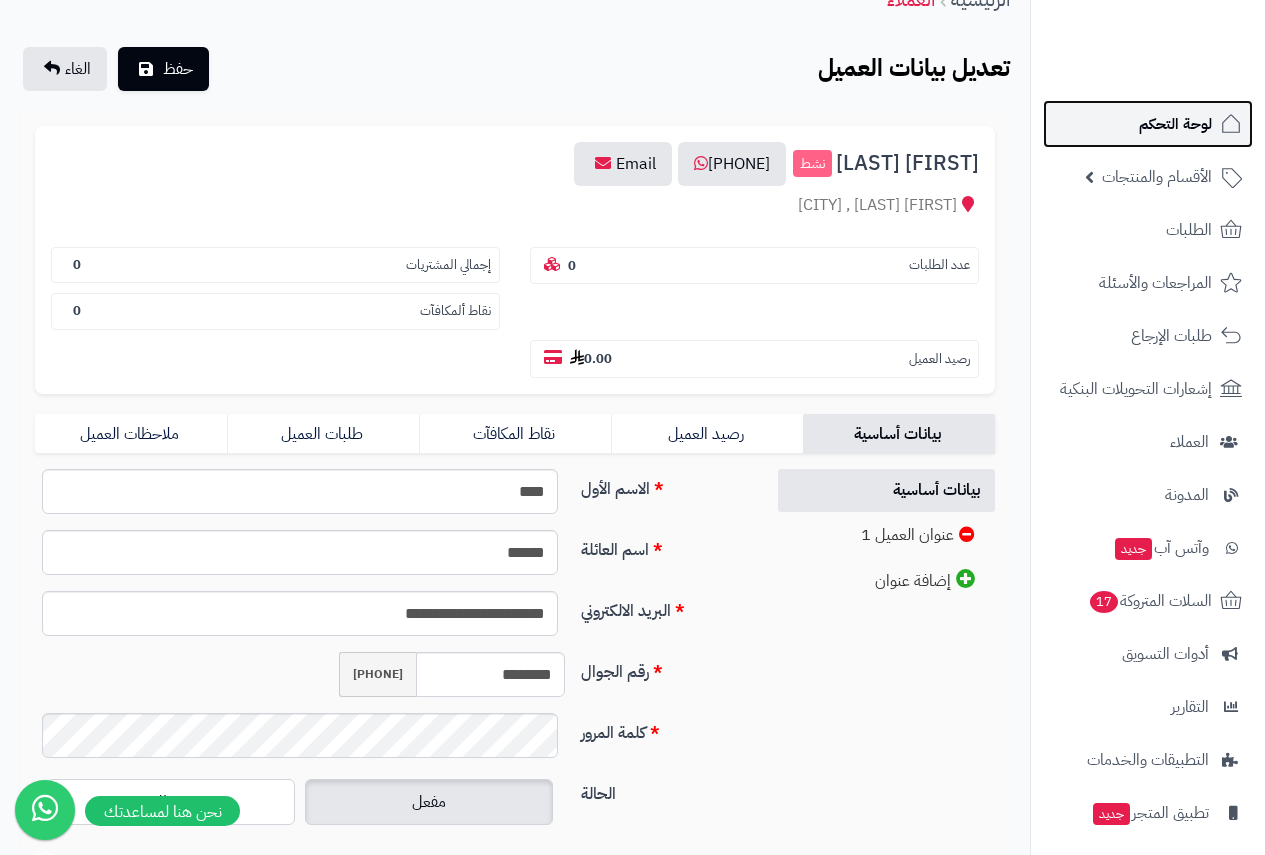 click on "لوحة التحكم" at bounding box center [1175, 124] 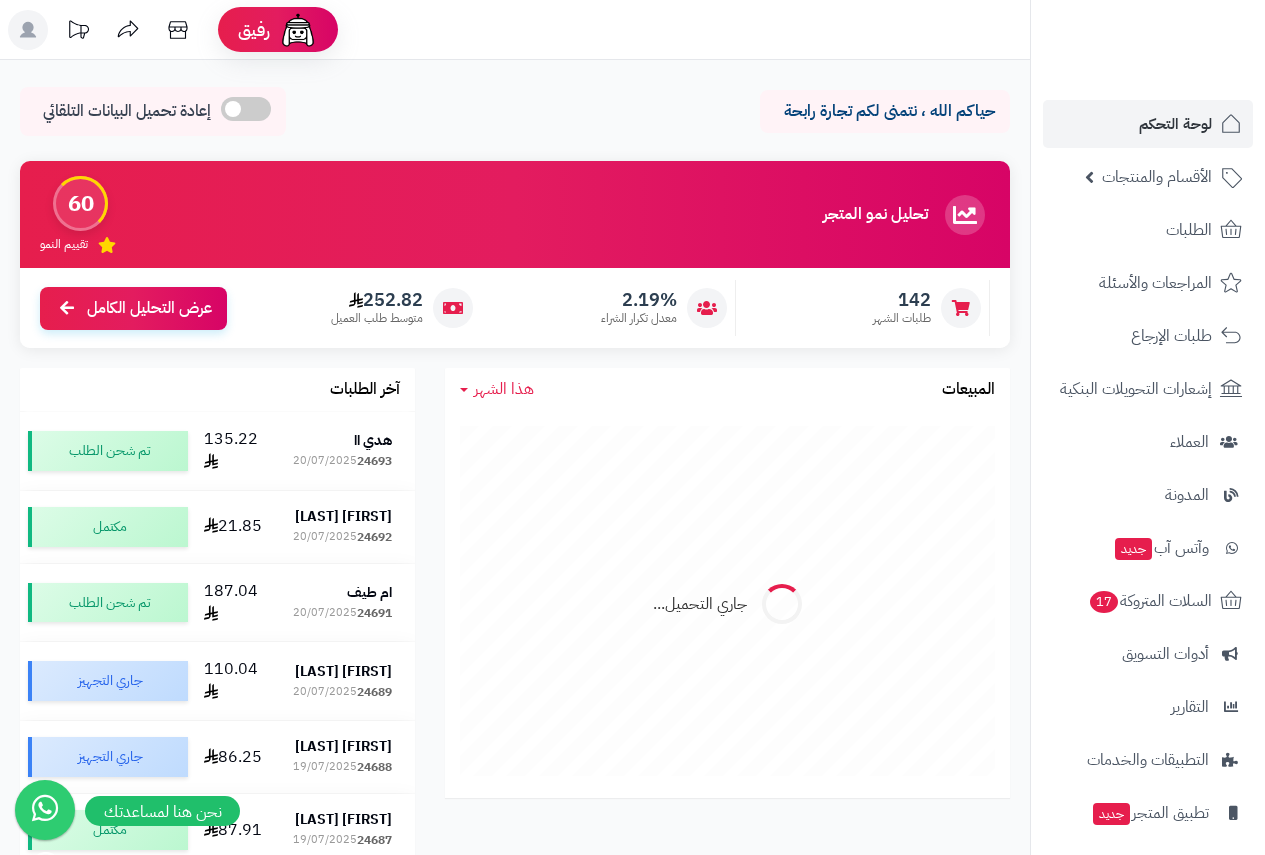 scroll, scrollTop: 0, scrollLeft: 0, axis: both 